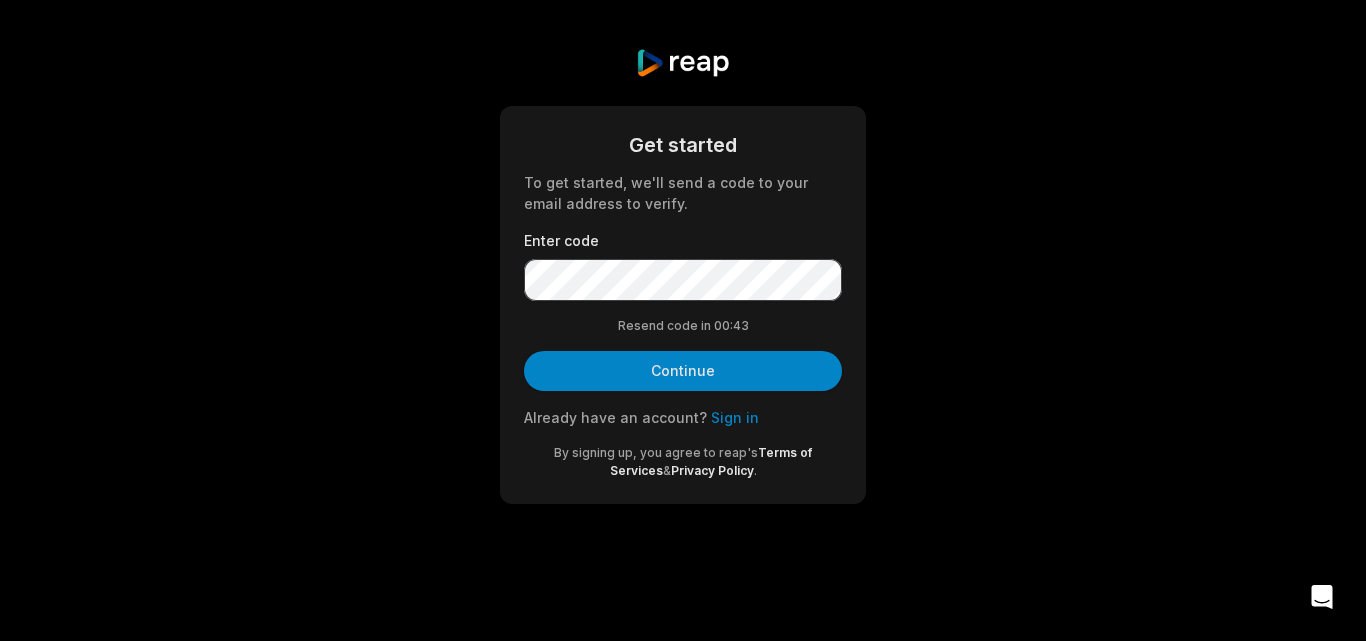 scroll, scrollTop: 0, scrollLeft: 0, axis: both 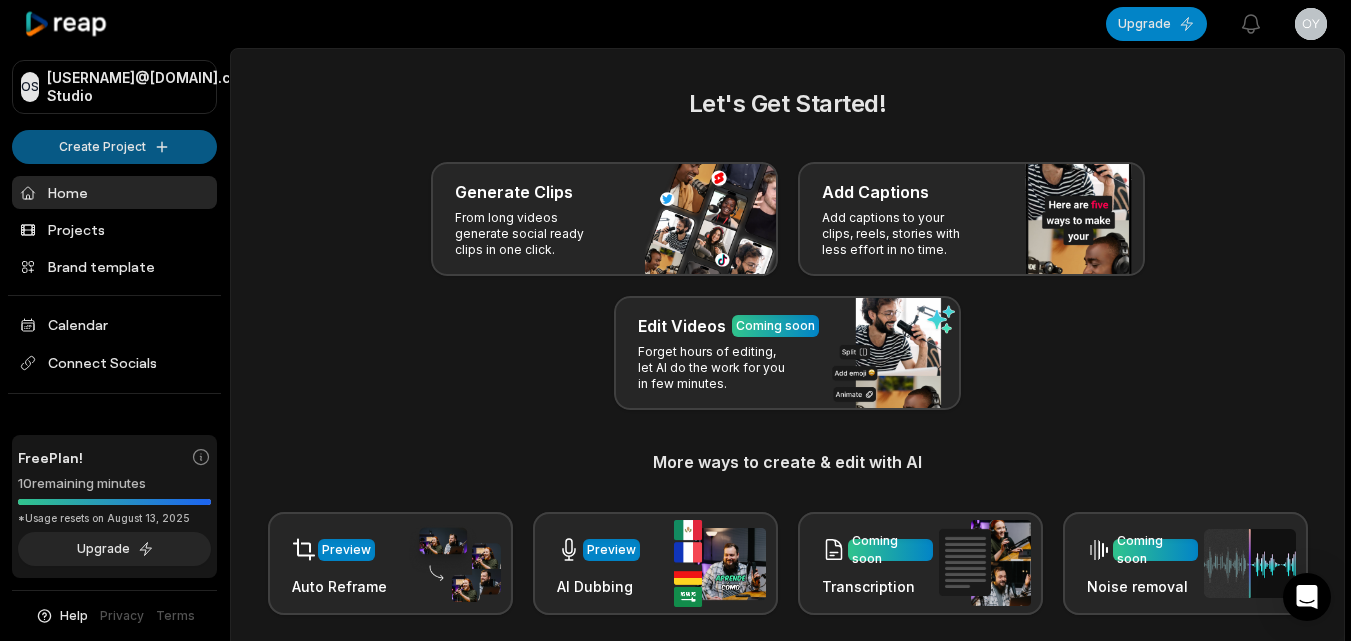 click on "OS [USERNAME]@[DOMAIN].com's Studio Create Project Home Projects Brand template Calendar Connect Socials Free Plan! 10 remaining minutes *Usage resets on [DATE], [YEAR] Upgrade Help Privacy Terms Open sidebar Upgrade View notifications Open user menu Let's Get Started! Generate Clips From long videos generate social ready clips in one click. Add Captions Add captions to your clips, reels, stories with less effort in no time. Edit Videos Coming soon Forget hours of editing, let AI do the work for you in few minutes. More ways to create & edit with AI Preview Auto Reframe Preview AI Dubbing Coming soon Transcription Coming soon Noise removal Recent Projects View all Made with in [CITY]" at bounding box center (675, 320) 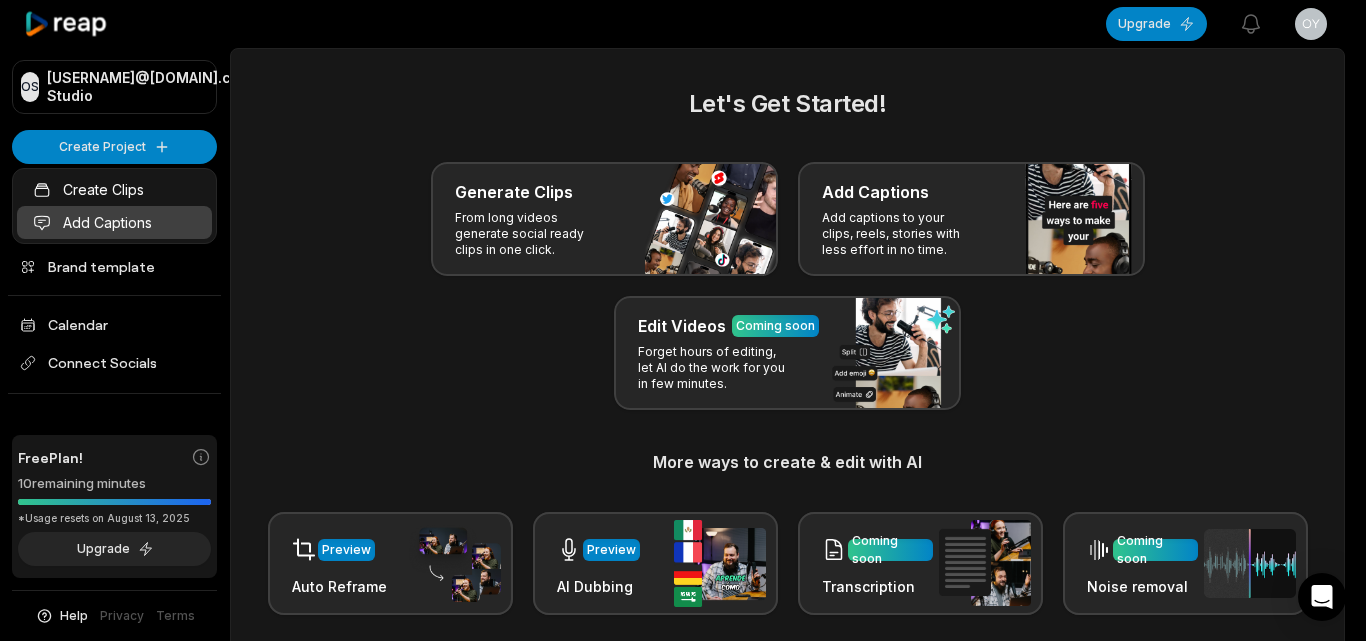 click on "Add Captions" at bounding box center (114, 222) 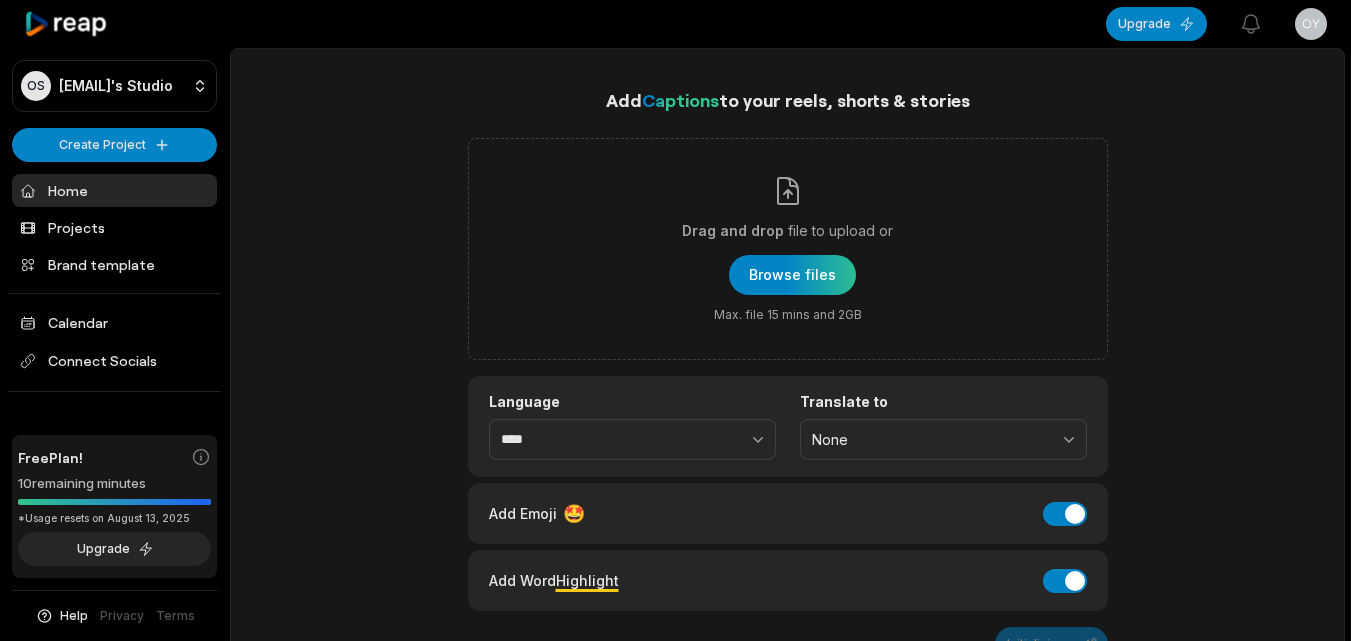 scroll, scrollTop: 0, scrollLeft: 0, axis: both 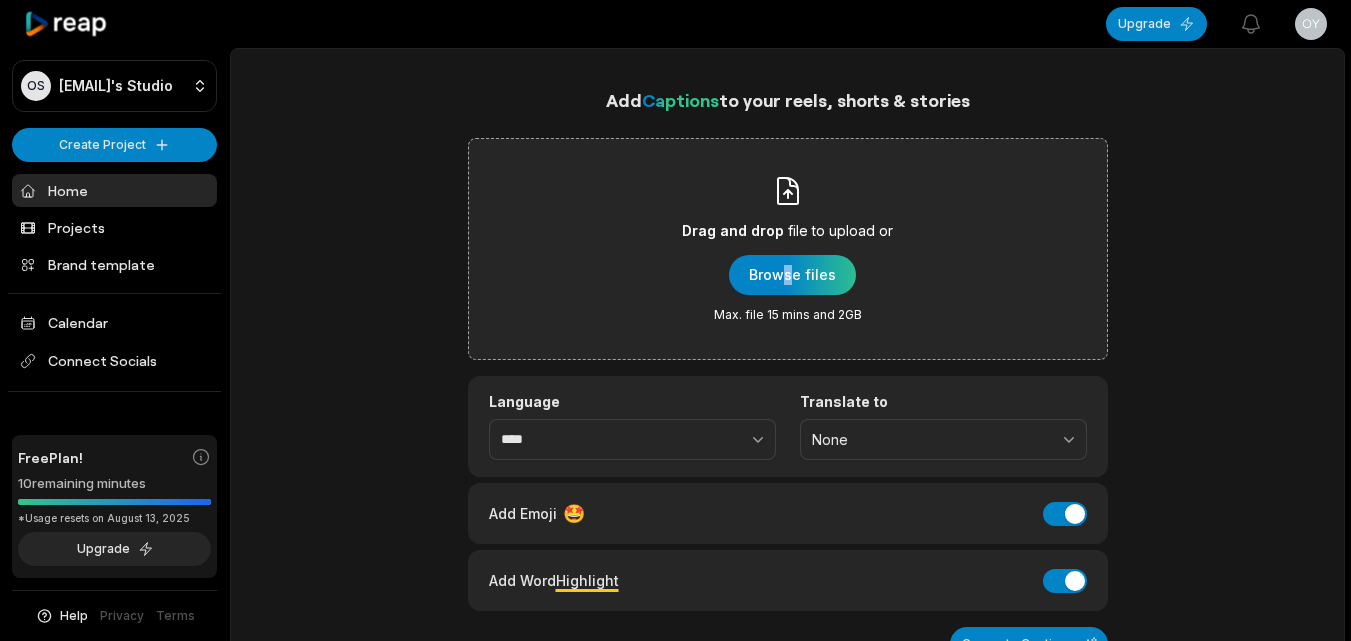click on "Drag and drop file to upload or Browse files Max. file 15 mins and 2GB" at bounding box center (787, 249) 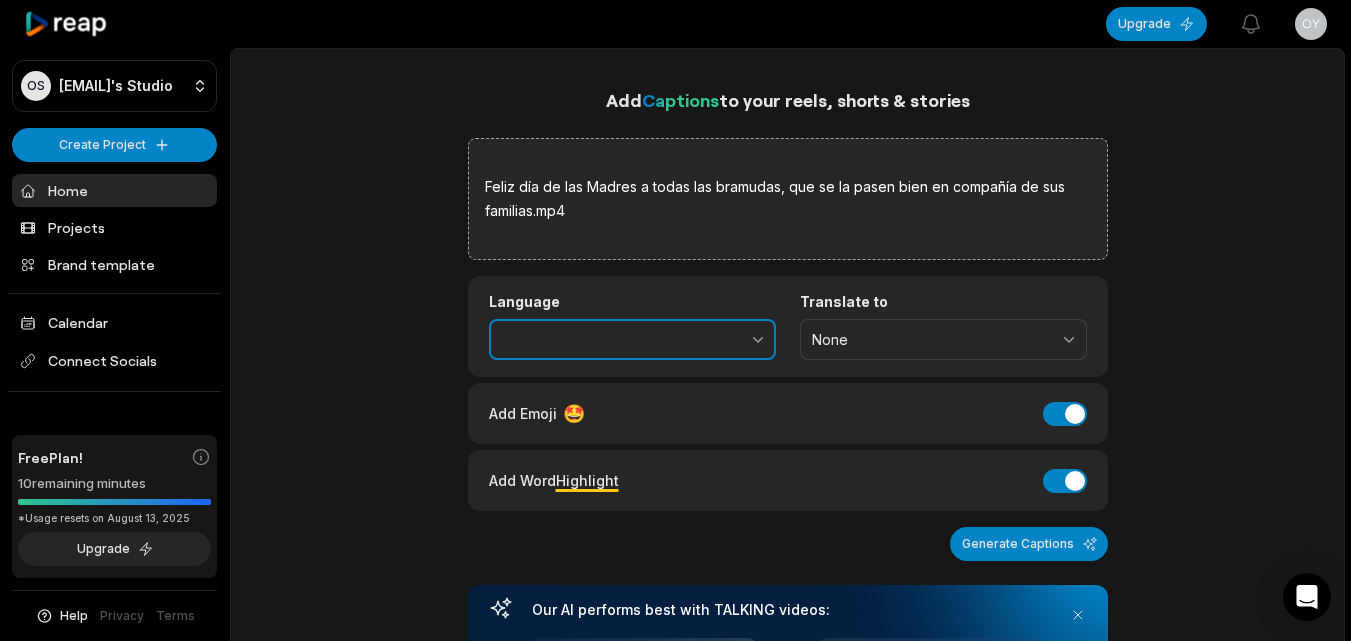 click at bounding box center (714, 340) 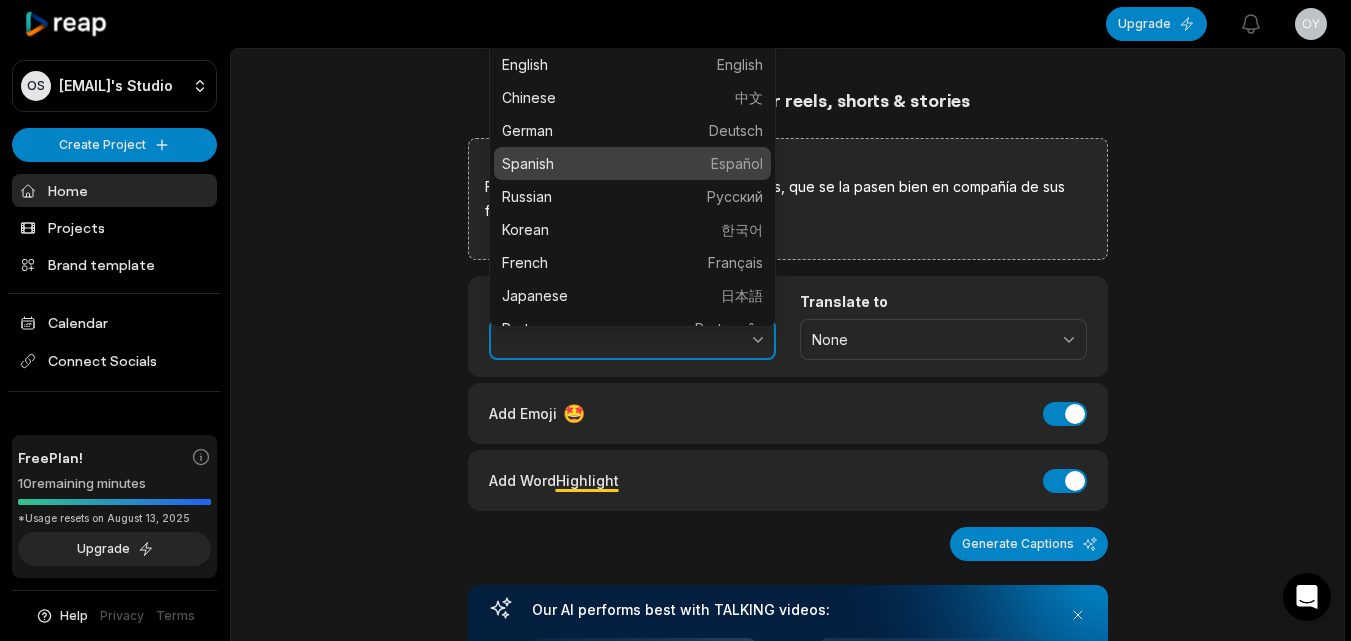type on "*******" 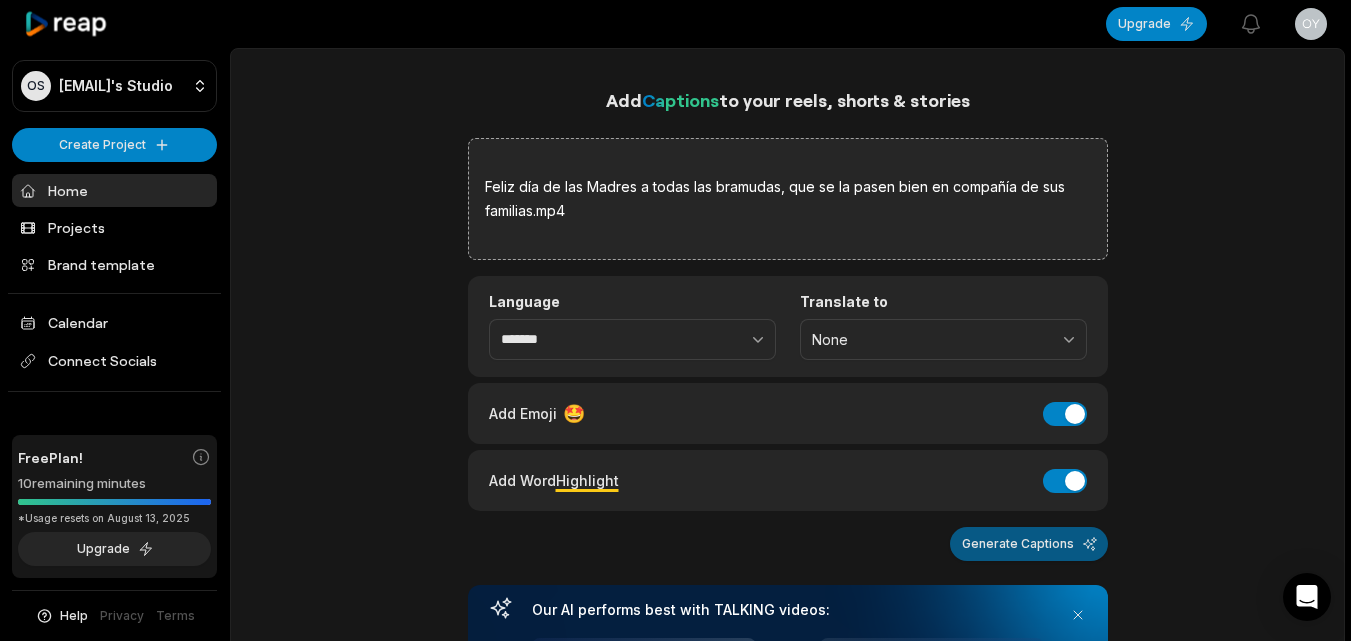 click on "Generate Captions" at bounding box center [1029, 544] 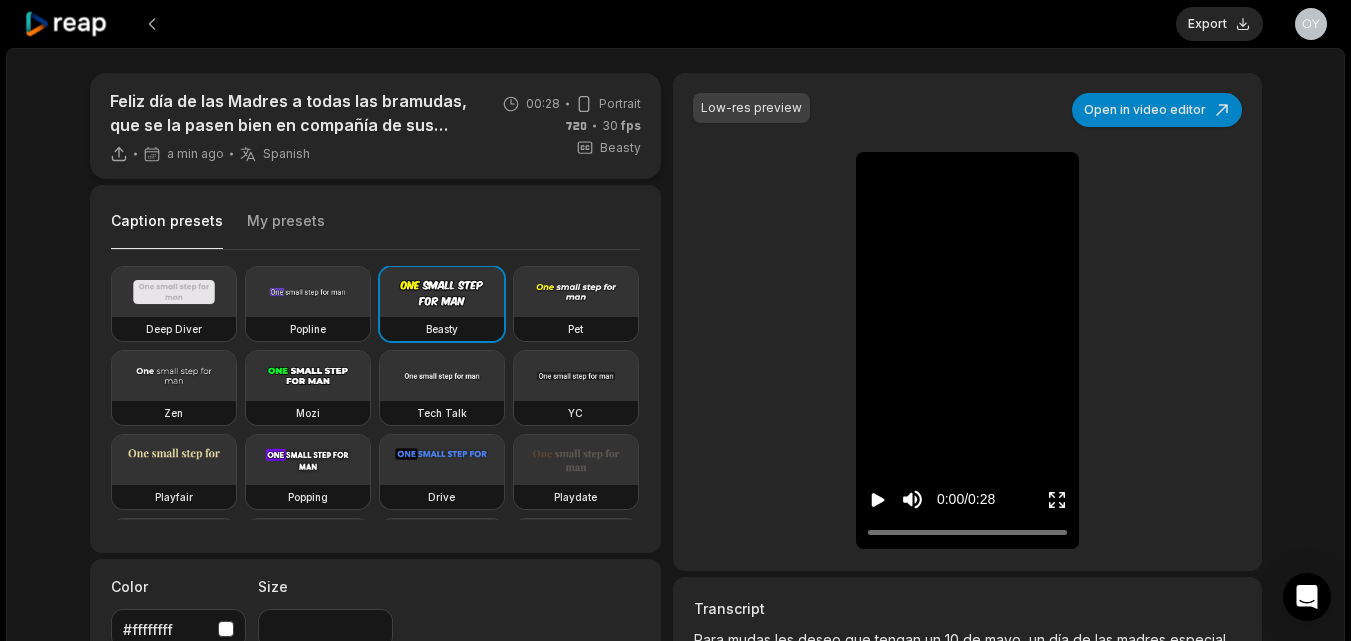 click 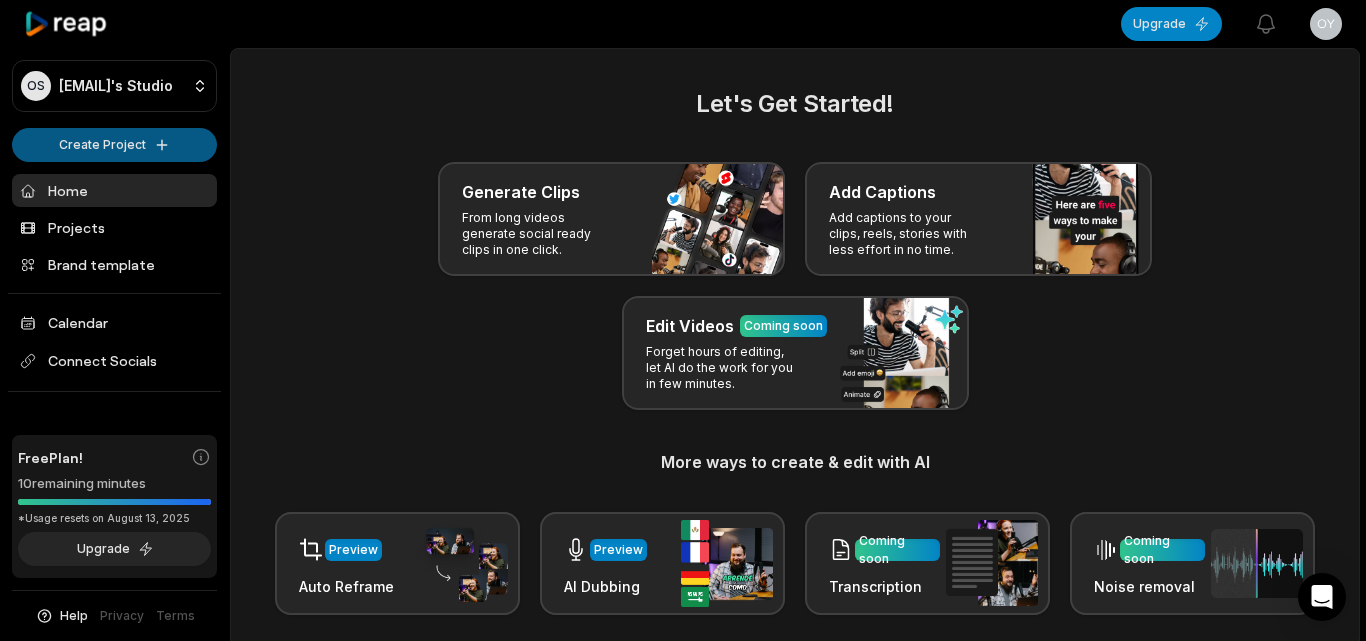 click on "OS Oyauus@telegmail.com's Studio Create Project Home Projects Brand template Calendar Connect Socials Free  Plan! 10  remaining minutes *Usage resets on August 13, 2025 Upgrade Help Privacy Terms Open sidebar Upgrade View notifications Open user menu   Let's Get Started! Generate Clips From long videos generate social ready clips in one click. Add Captions Add captions to your clips, reels, stories with less effort in no time. Edit Videos Coming soon Forget hours of editing, let AI do the work for you in few minutes. More ways to create & edit with AI Preview Auto Reframe Preview AI Dubbing Coming soon Transcription Coming soon Noise removal Recent Projects View all Caption 00:28 Feliz día de las Madres a todas las bramudas, que se la pasen bien en compañía de sus familias Open options a minute ago Made with   in San Francisco" at bounding box center [683, 320] 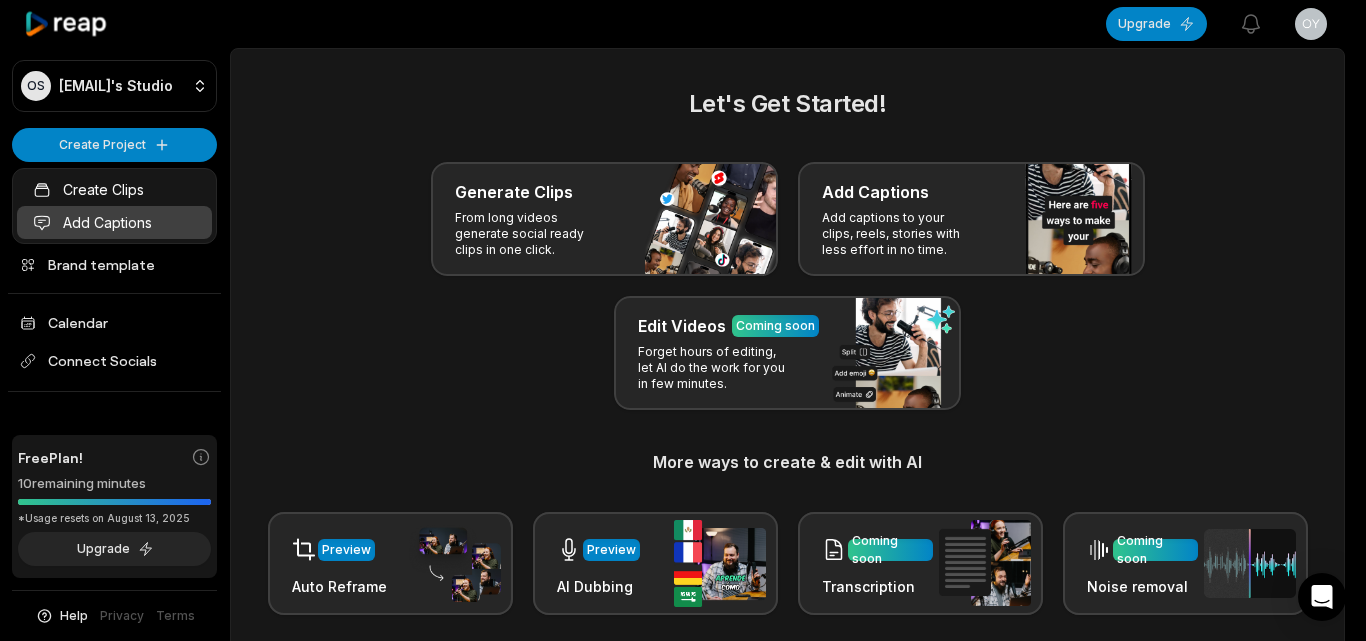 click on "Add Captions" at bounding box center (114, 222) 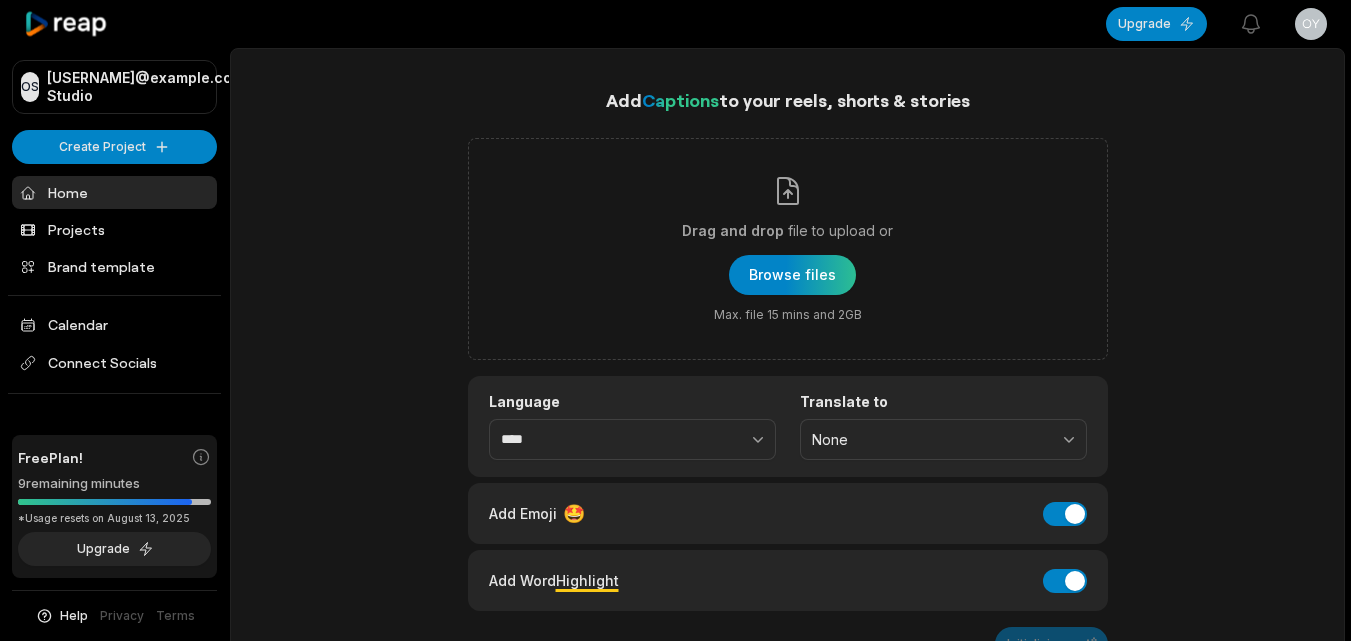 scroll, scrollTop: 0, scrollLeft: 0, axis: both 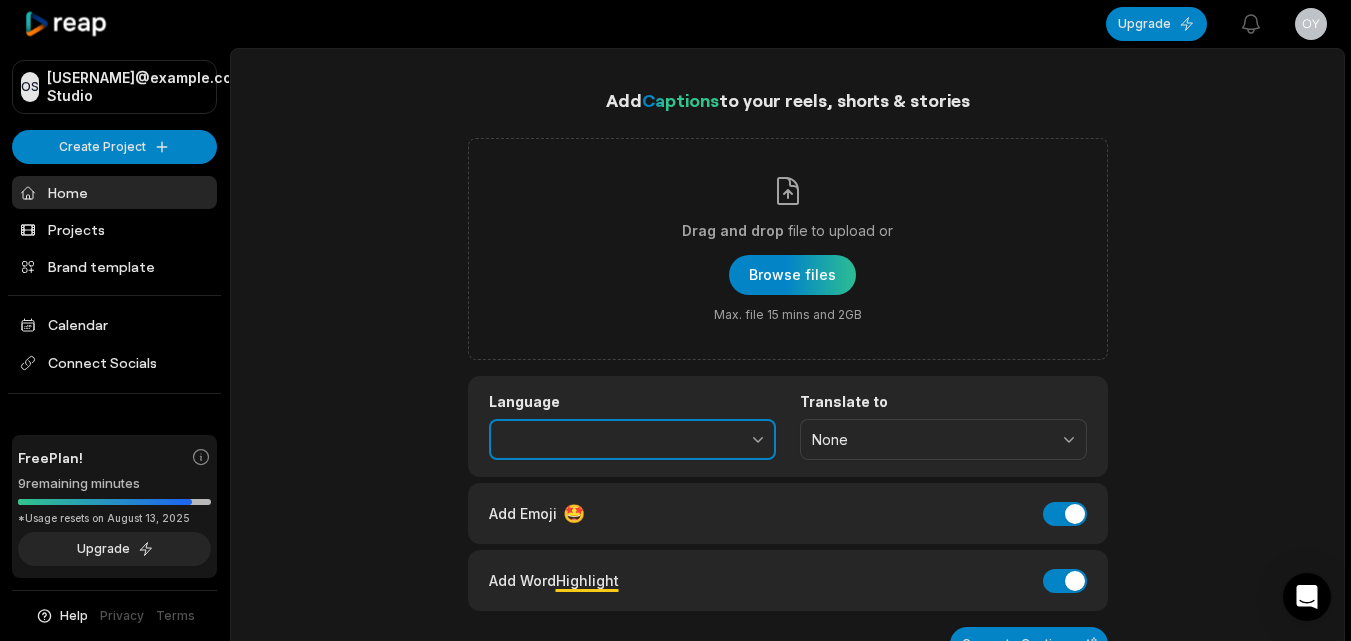click 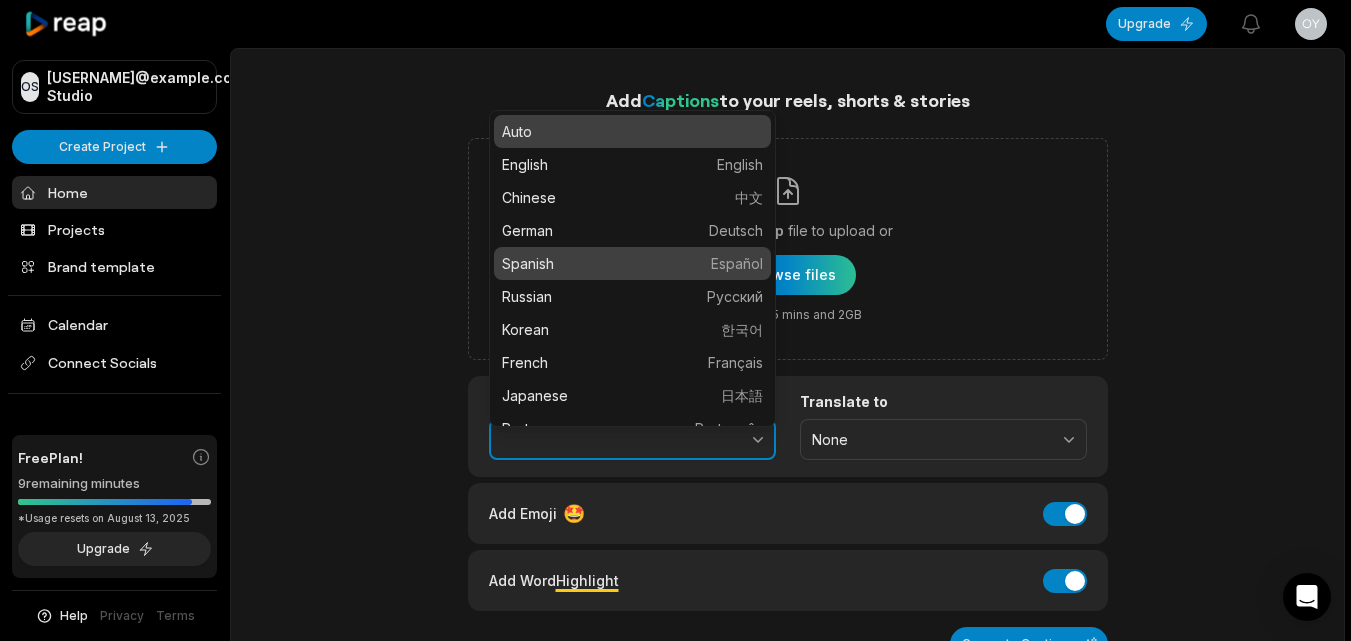 type on "*******" 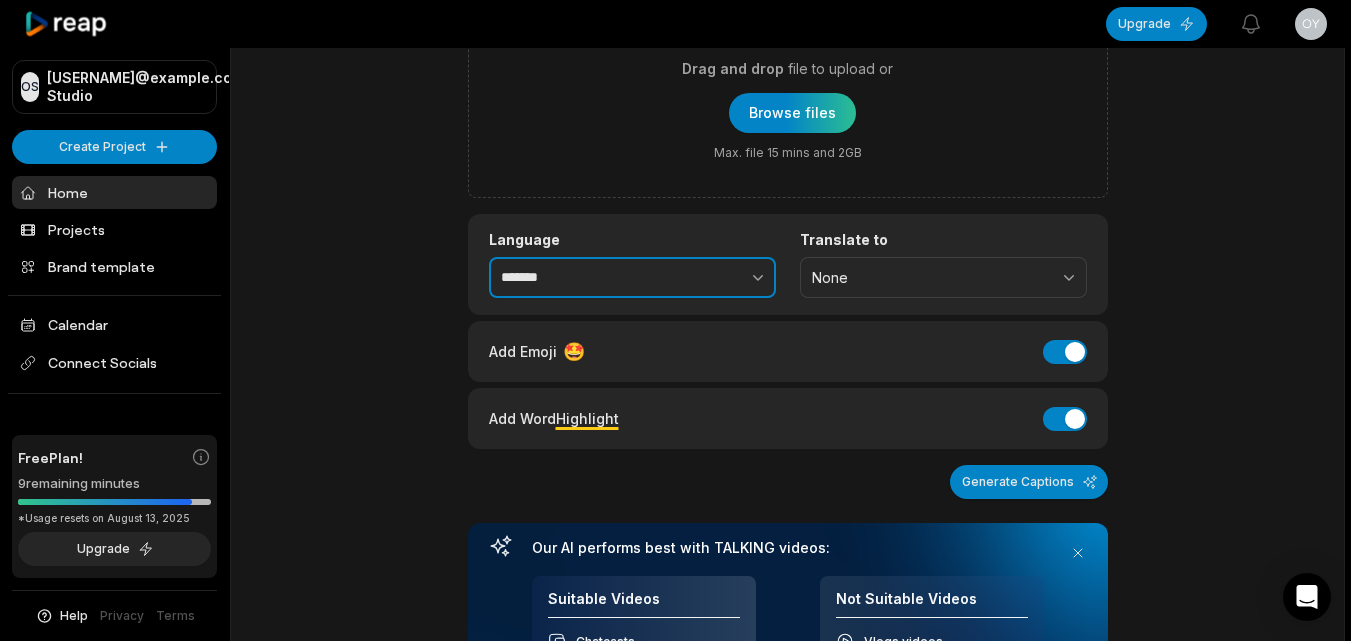 scroll, scrollTop: 200, scrollLeft: 0, axis: vertical 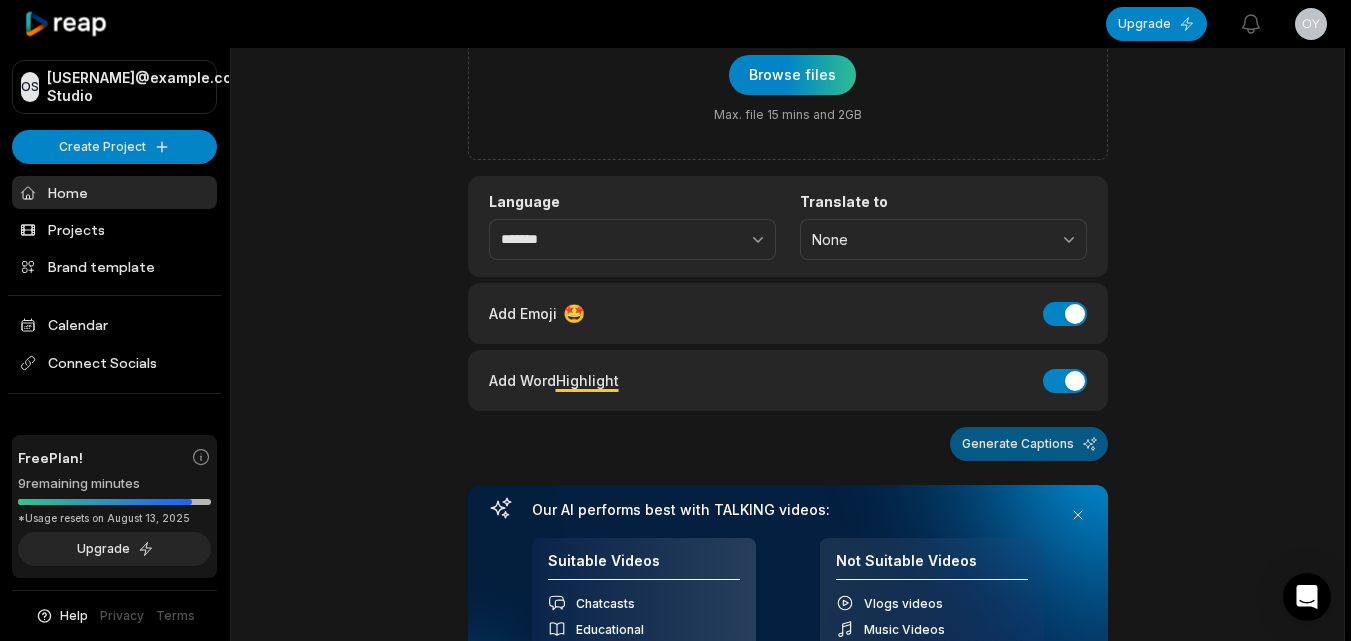 click on "Generate Captions" at bounding box center [1029, 444] 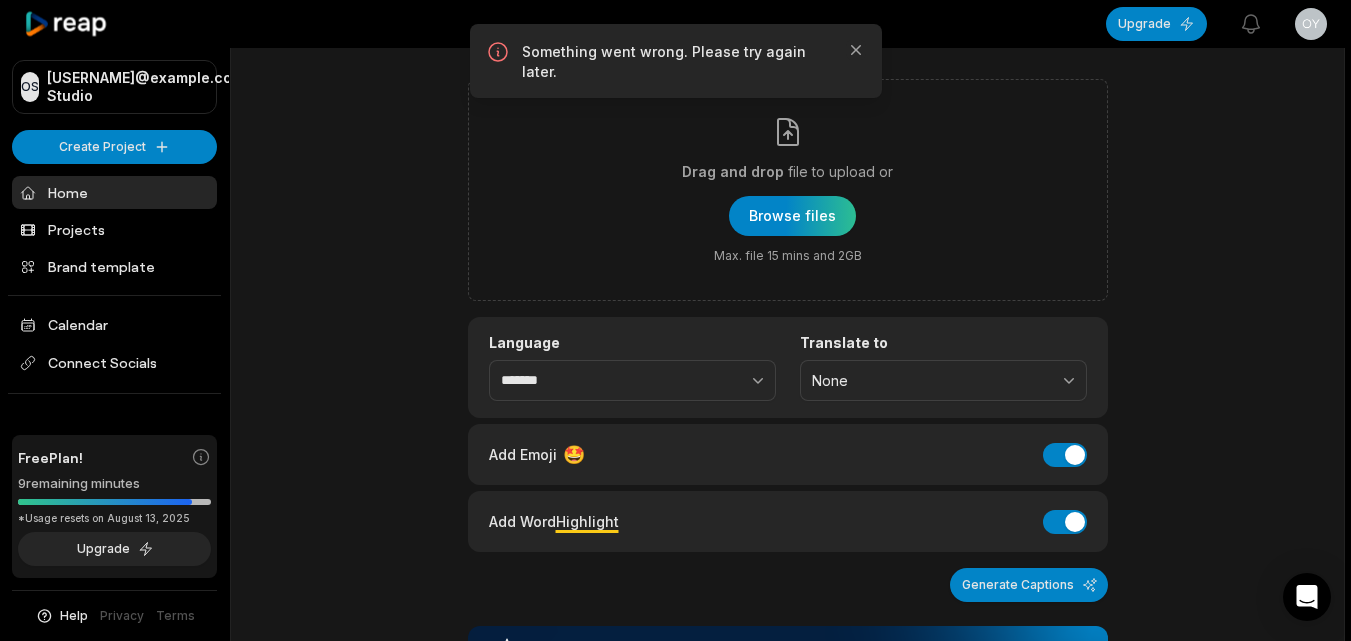 scroll, scrollTop: 0, scrollLeft: 0, axis: both 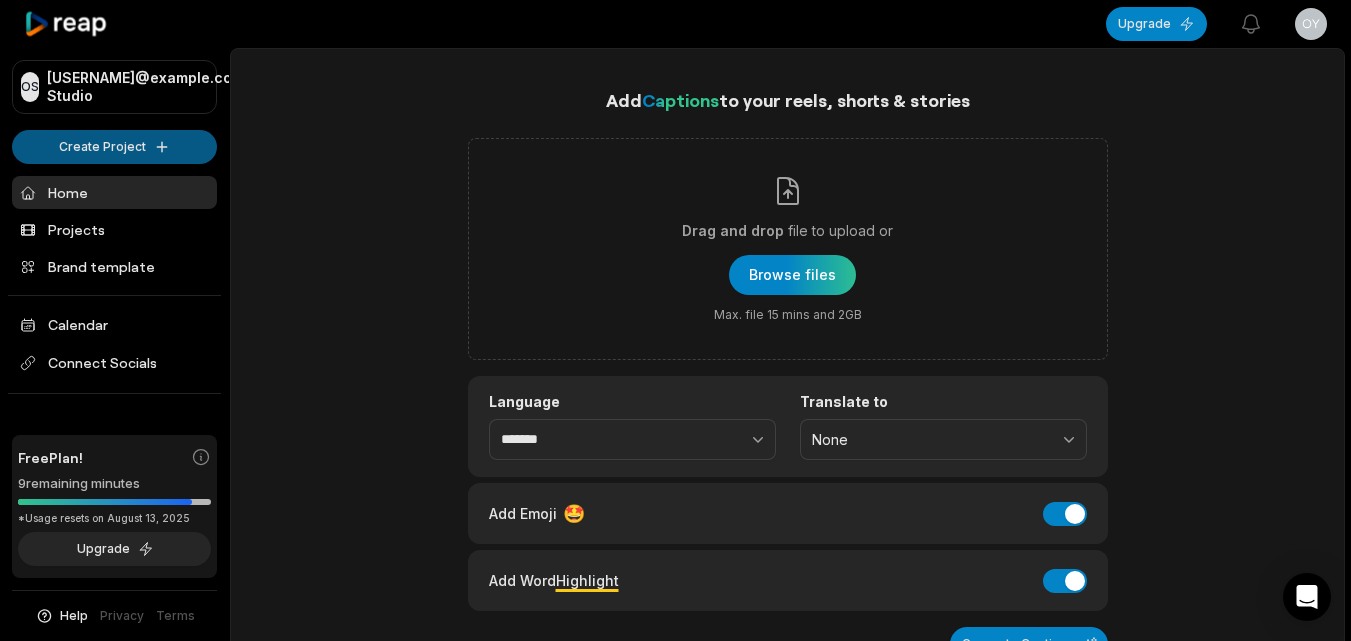 click on "OS Oyauus@telegmail.com's Studio Create Project Home Projects Brand template Calendar Connect Socials Free  Plan! 9  remaining minutes *Usage resets on August 13, 2025 Upgrade Help Privacy Terms Open sidebar Upgrade View notifications Open user menu   Add  Captions  to your reels, shorts & stories Drag and drop file to upload or Browse files Max. file 15 mins and 2GB Language ******* Translate to None Add Emoji 🤩 Add Emoji Add Word  Highlight Add Word Highlight Generate Captions Our AI performs best with TALKING videos: Suitable Videos Chatcasts Educational  Commentaries  Interviews  Speeches Not Suitable Videos Vlogs videos Music Videos Live Videos Recent Projects View all Caption 00:28 Feliz día de las Madres a todas las bramudas, que se la pasen bien en compañía de sus familias Open options a minute ago Made with   in San Francisco" at bounding box center (675, 320) 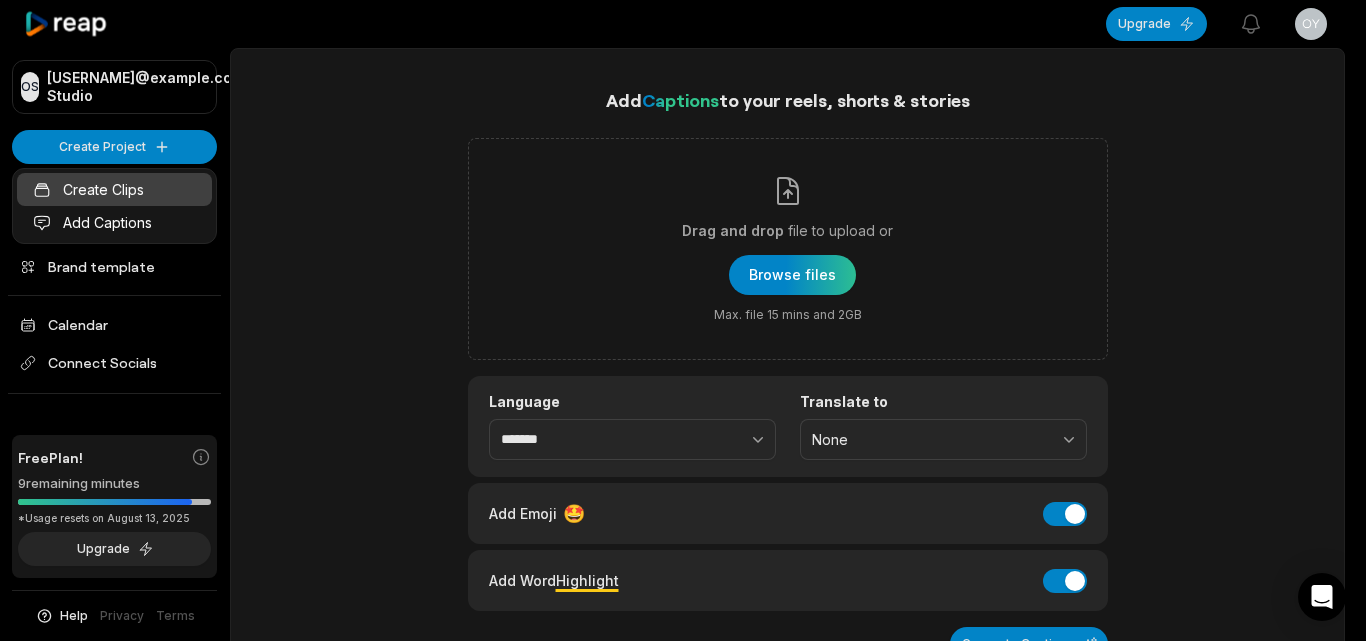 click on "Create Clips" at bounding box center (114, 189) 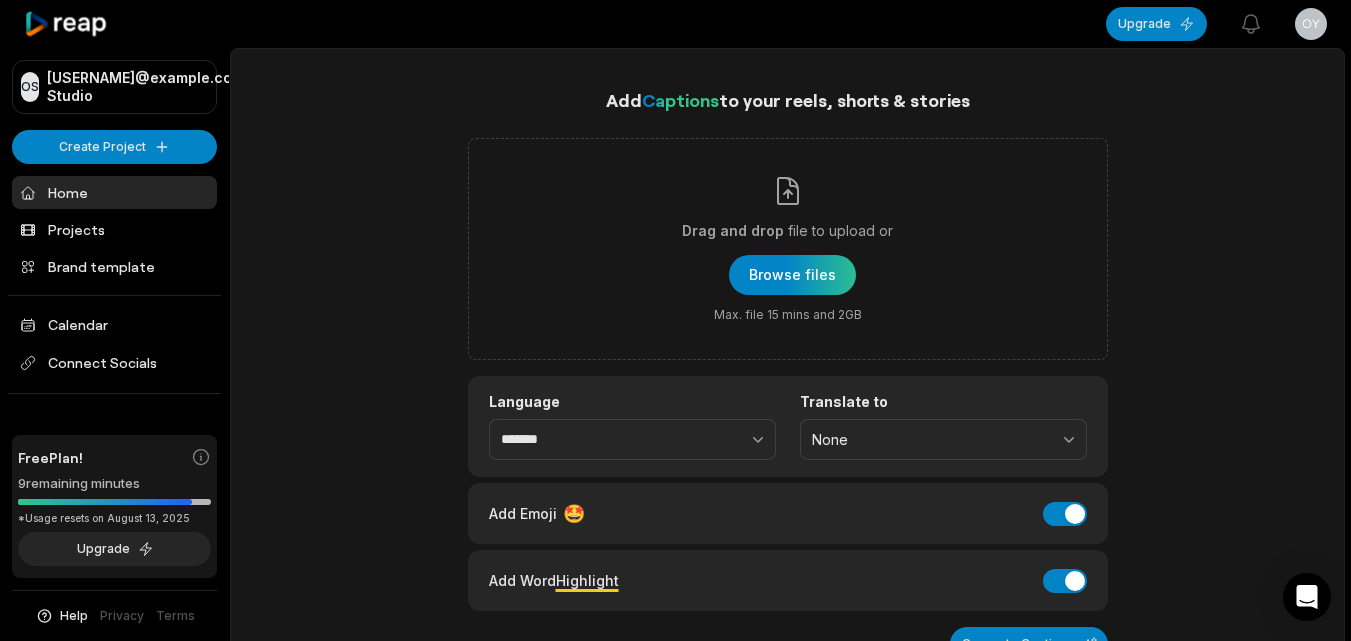 click on "OS Oyauus@telegmail.com's Studio Create Project Home Projects Brand template Calendar Connect Socials Free  Plan! 9  remaining minutes *Usage resets on August 13, 2025 Upgrade Help Privacy Terms" at bounding box center [115, 320] 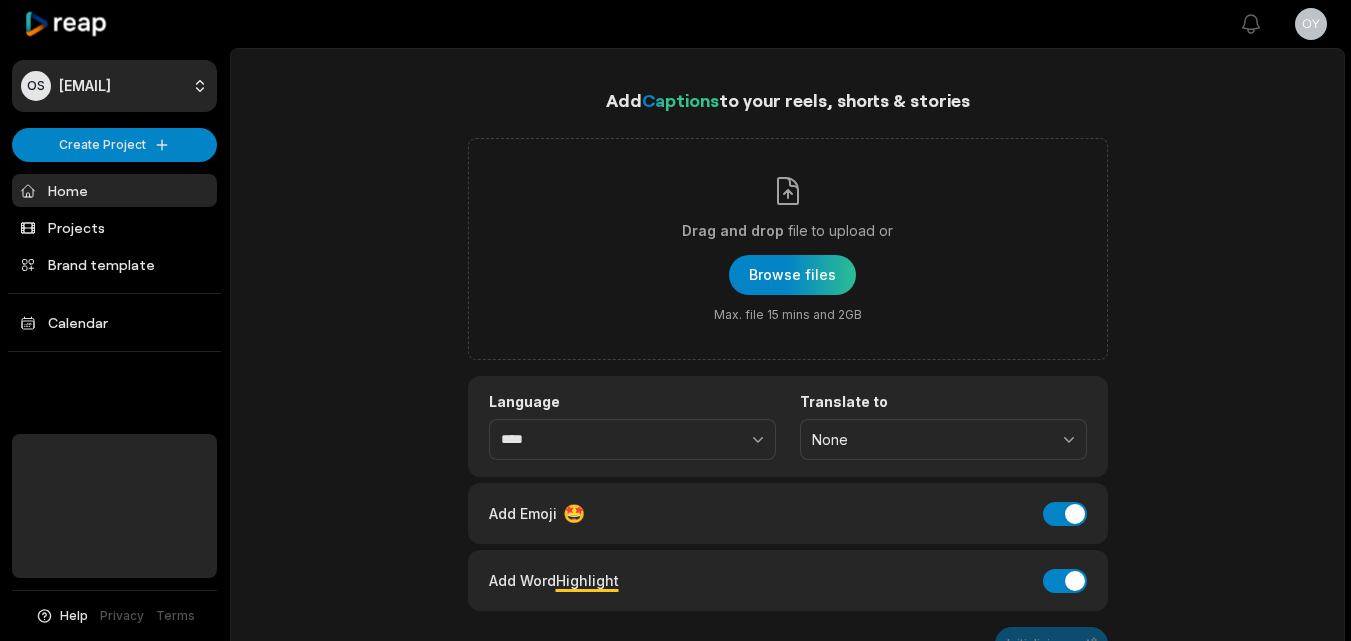 scroll, scrollTop: 0, scrollLeft: 0, axis: both 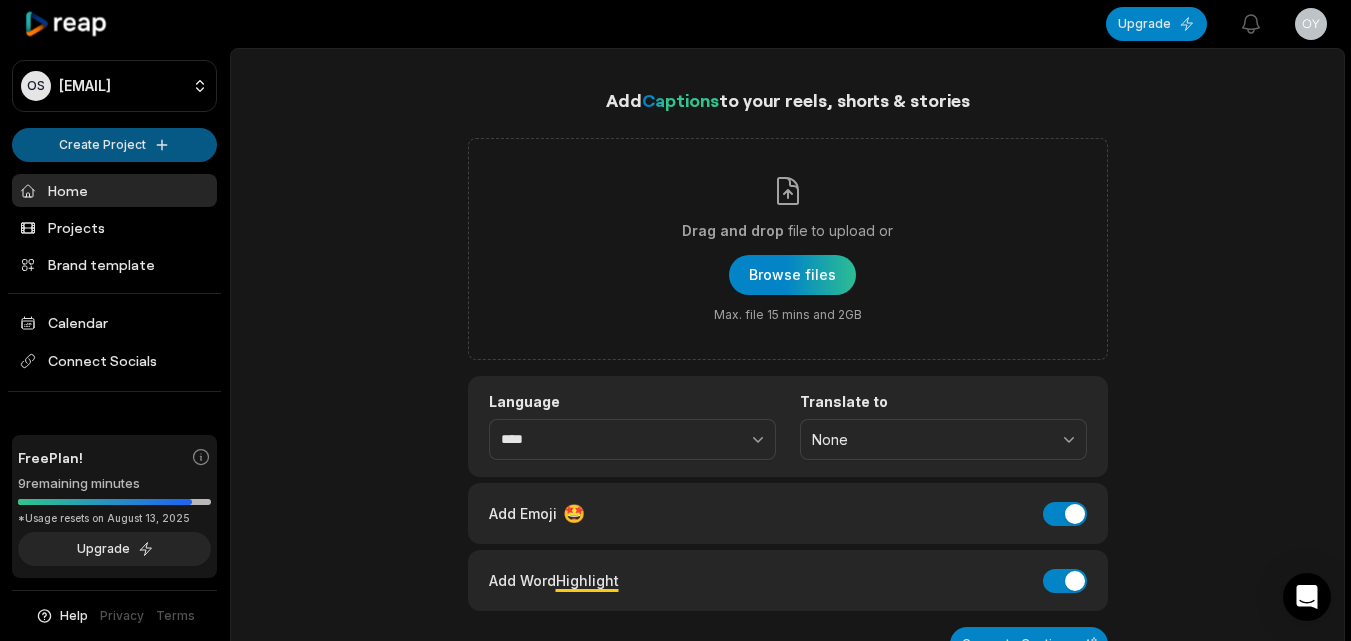 click on "OS Oyauus@telegmail.com's Studio Create Project Home Projects Brand template Calendar Connect Socials Free  Plan! 9  remaining minutes *Usage resets on August 13, 2025 Upgrade Help Privacy Terms Open sidebar Upgrade View notifications Open user menu   Add  Captions  to your reels, shorts & stories Drag and drop file to upload or Browse files Max. file 15 mins and 2GB Language **** Translate to None Add Emoji 🤩 Add Emoji Add Word  Highlight Add Word Highlight Generate Captions Our AI performs best with TALKING videos: Suitable Videos Chatcasts Educational  Commentaries  Interviews  Speeches Not Suitable Videos Vlogs videos Music Videos Live Videos Recent Projects View all Caption 00:28 Feliz día de las Madres a todas las bramudas, que se la pasen bien en compañía de sus familias Open options 44 minutes ago Made with   in San Francisco" at bounding box center [675, 320] 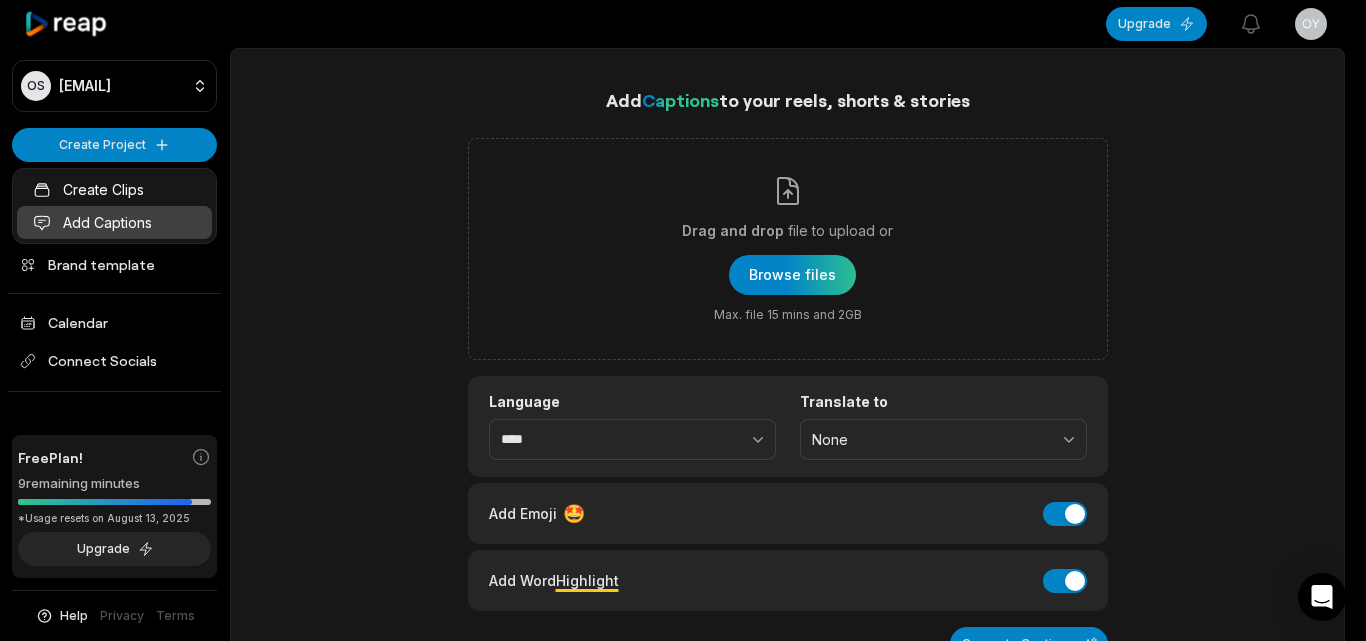 click on "Add Captions" at bounding box center (114, 222) 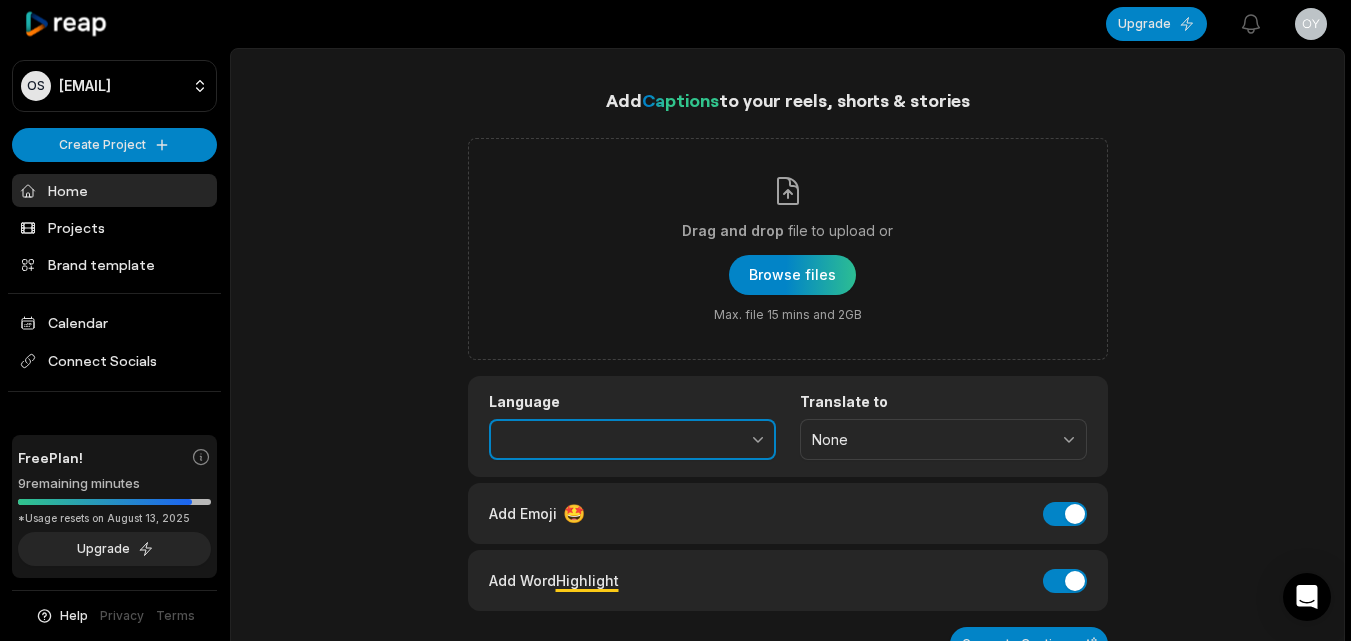 click at bounding box center [714, 440] 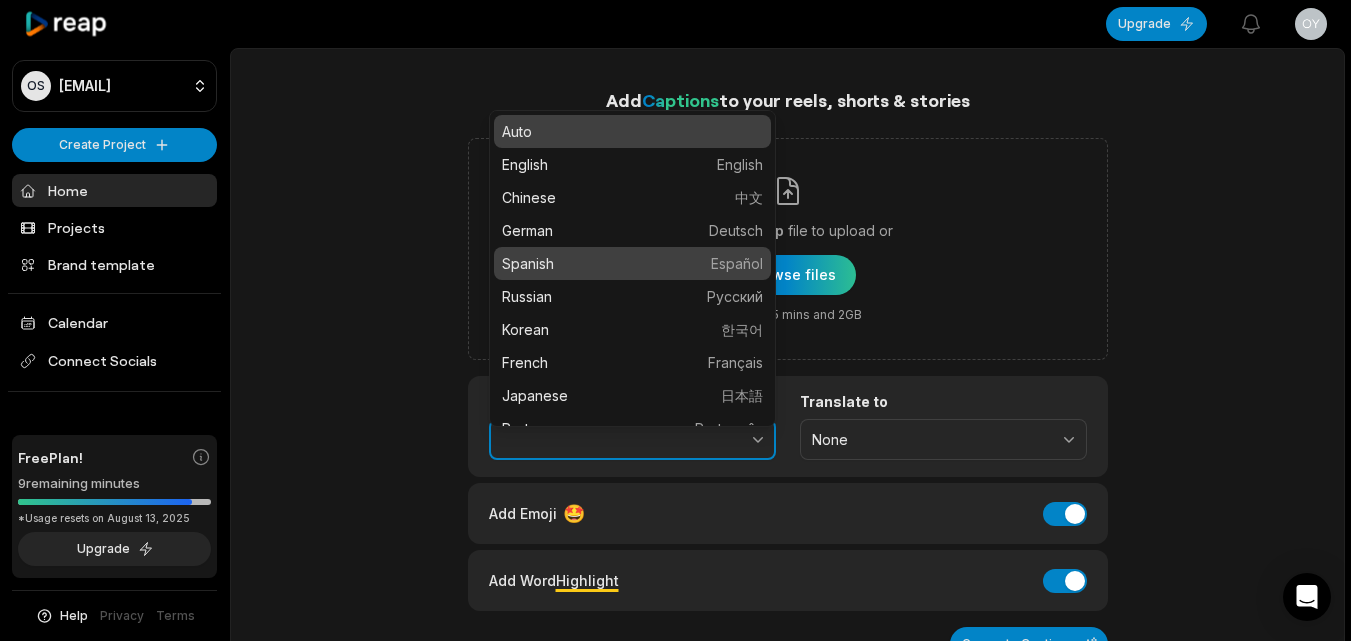 type on "*******" 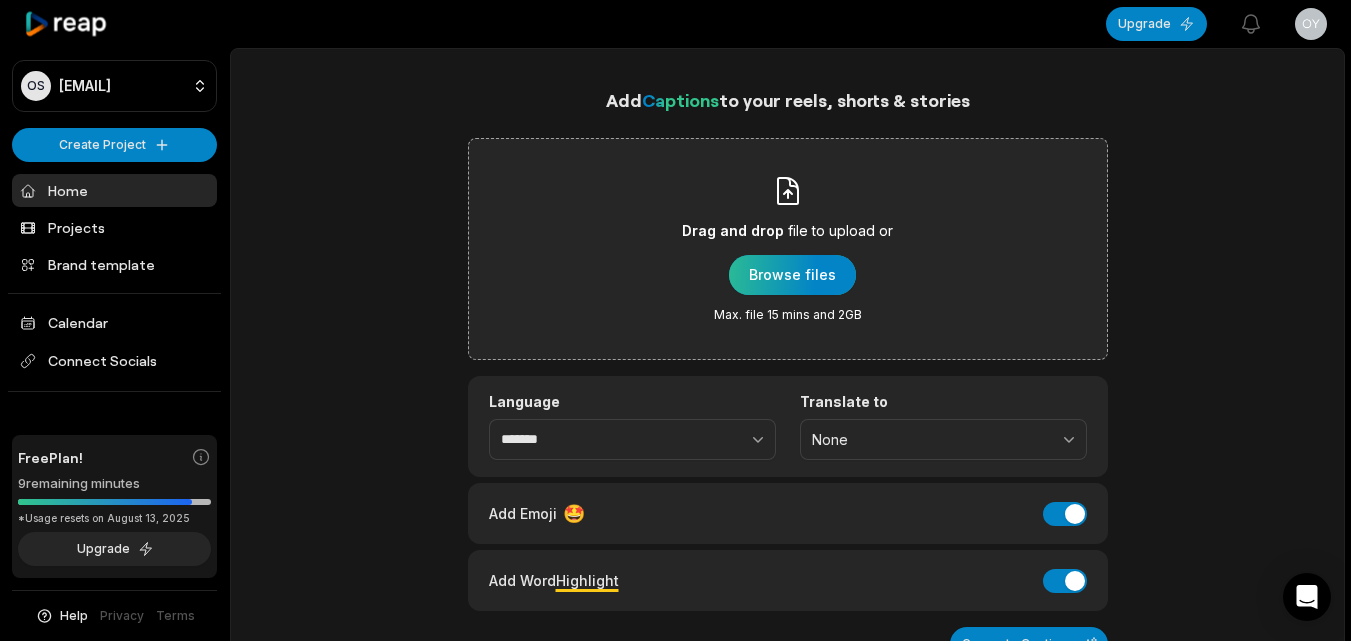 click at bounding box center (792, 275) 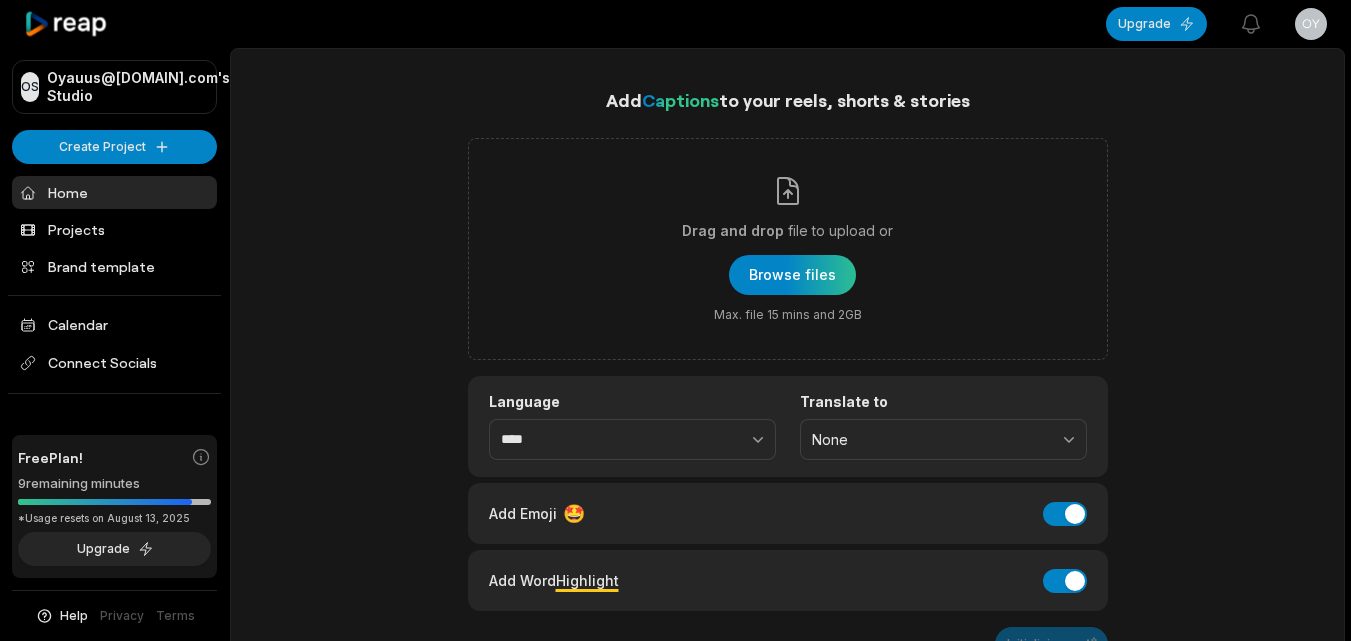 scroll, scrollTop: 0, scrollLeft: 0, axis: both 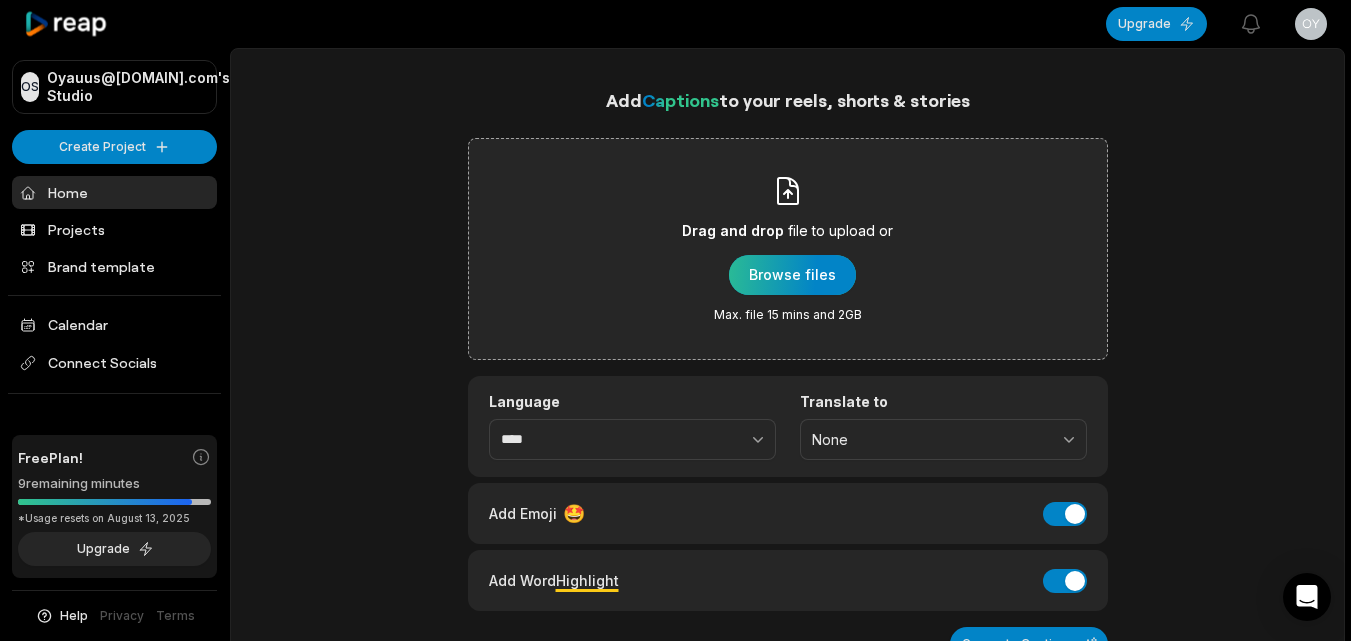 click at bounding box center (792, 275) 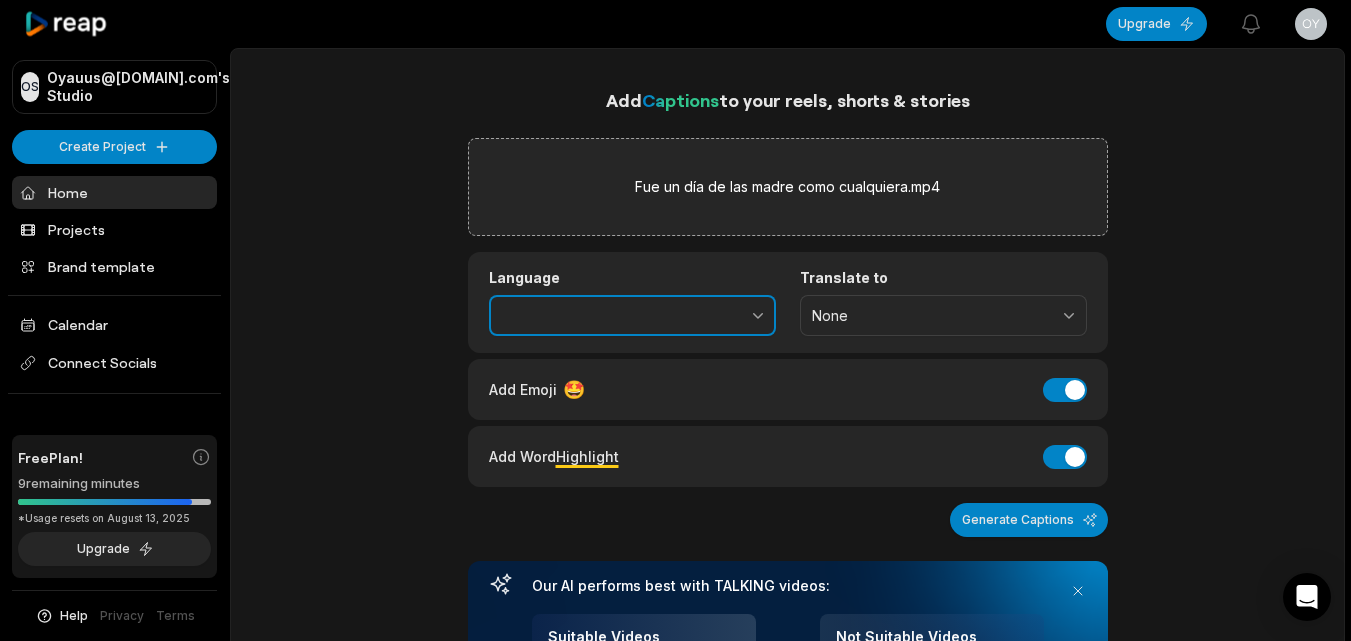 click 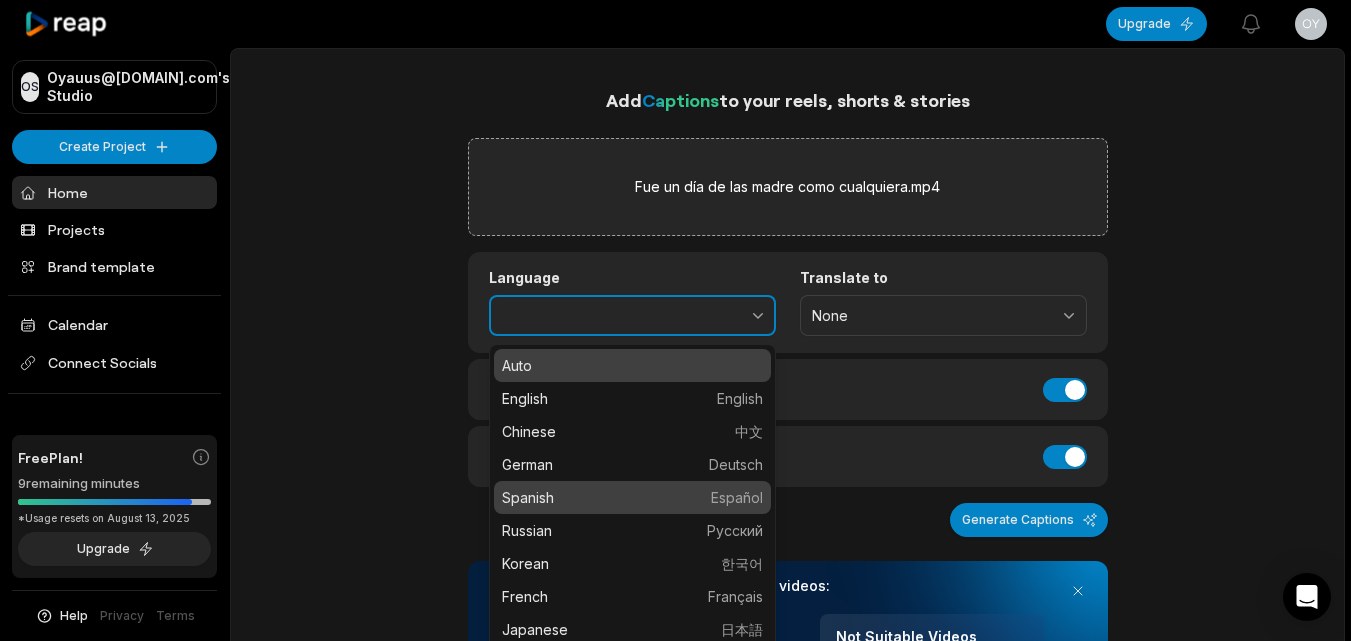 type on "*******" 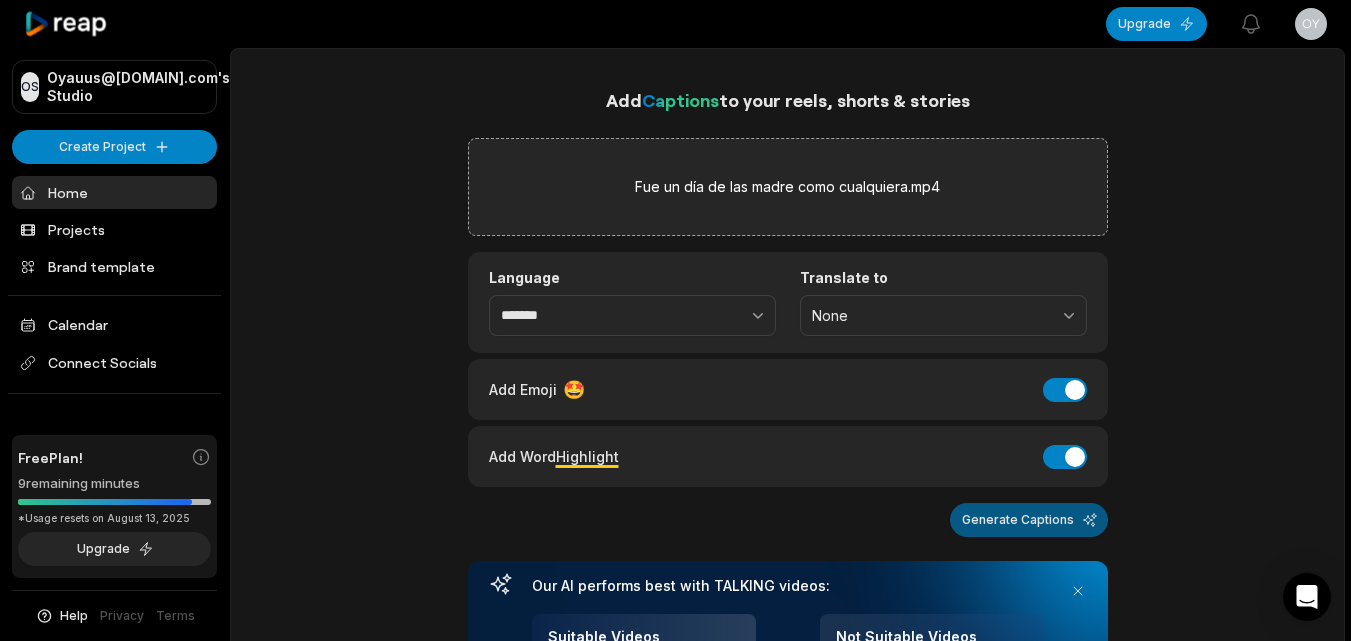 click on "Generate Captions" at bounding box center [1029, 520] 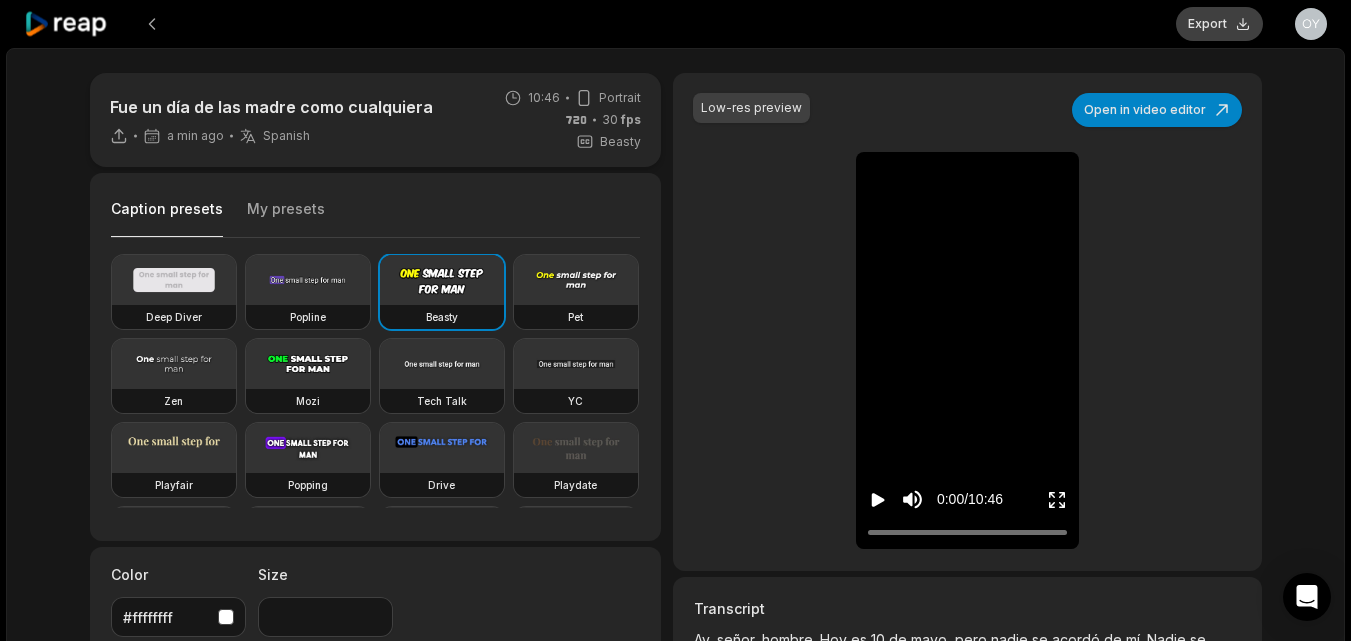 click on "Export" at bounding box center (1219, 24) 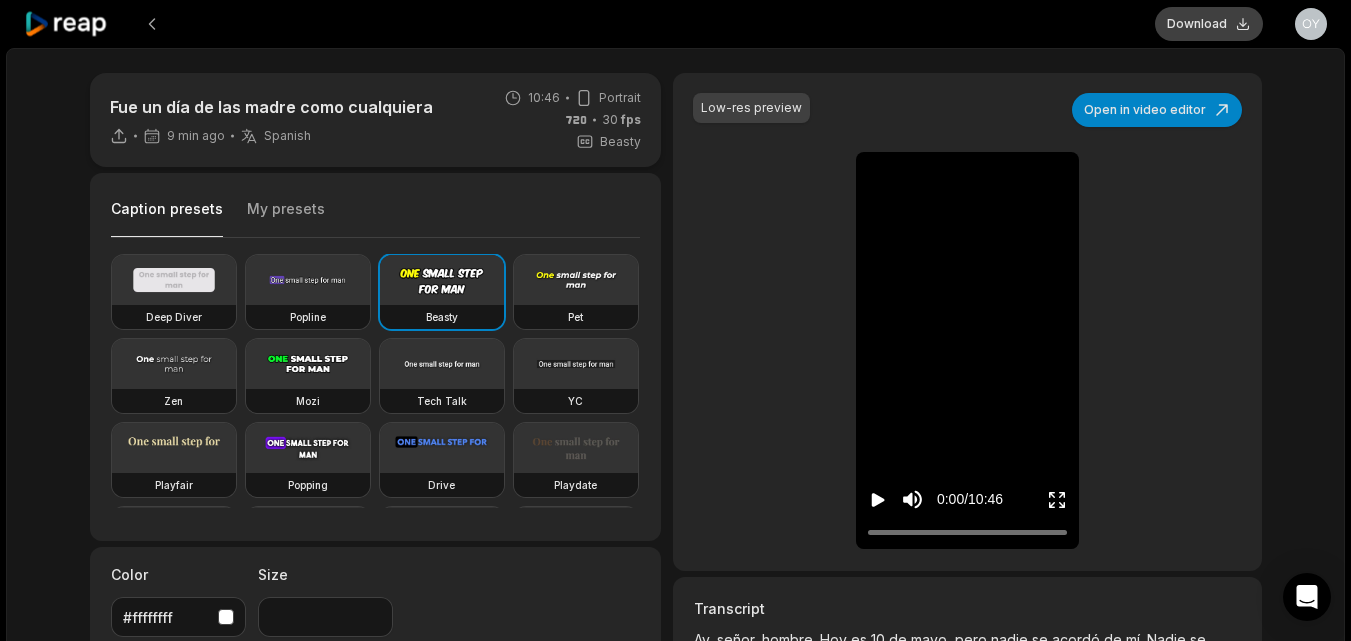 click on "Download" at bounding box center [1209, 24] 